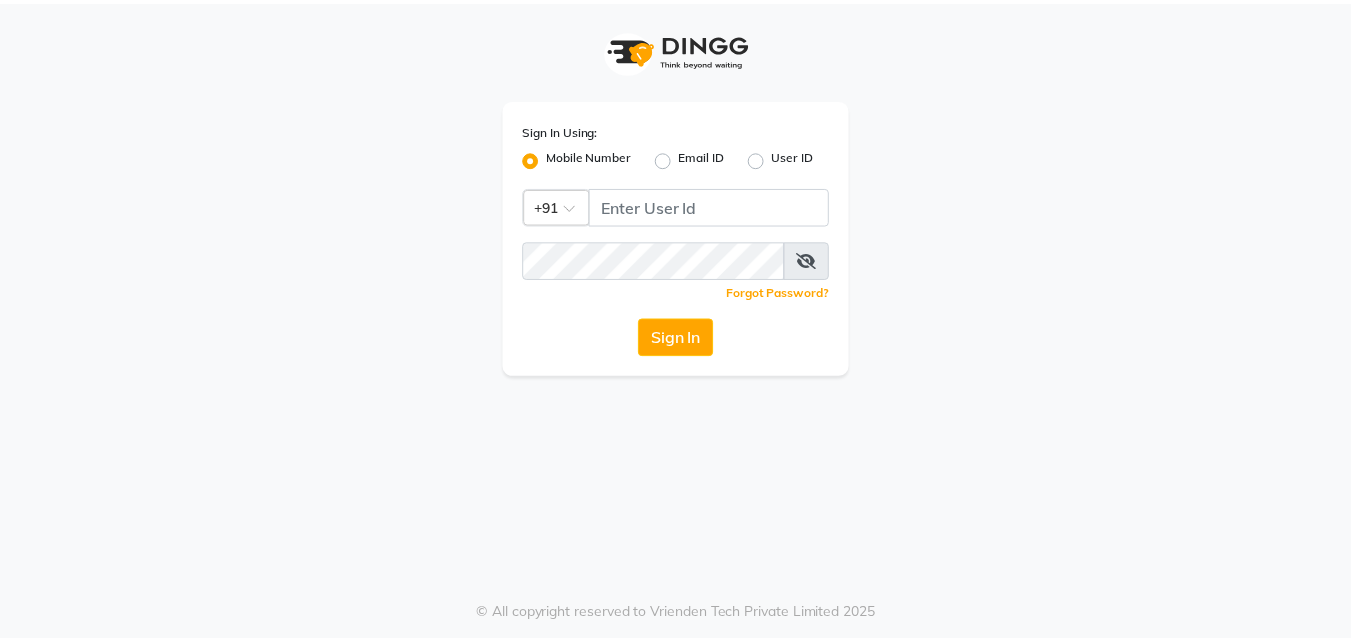 scroll, scrollTop: 0, scrollLeft: 0, axis: both 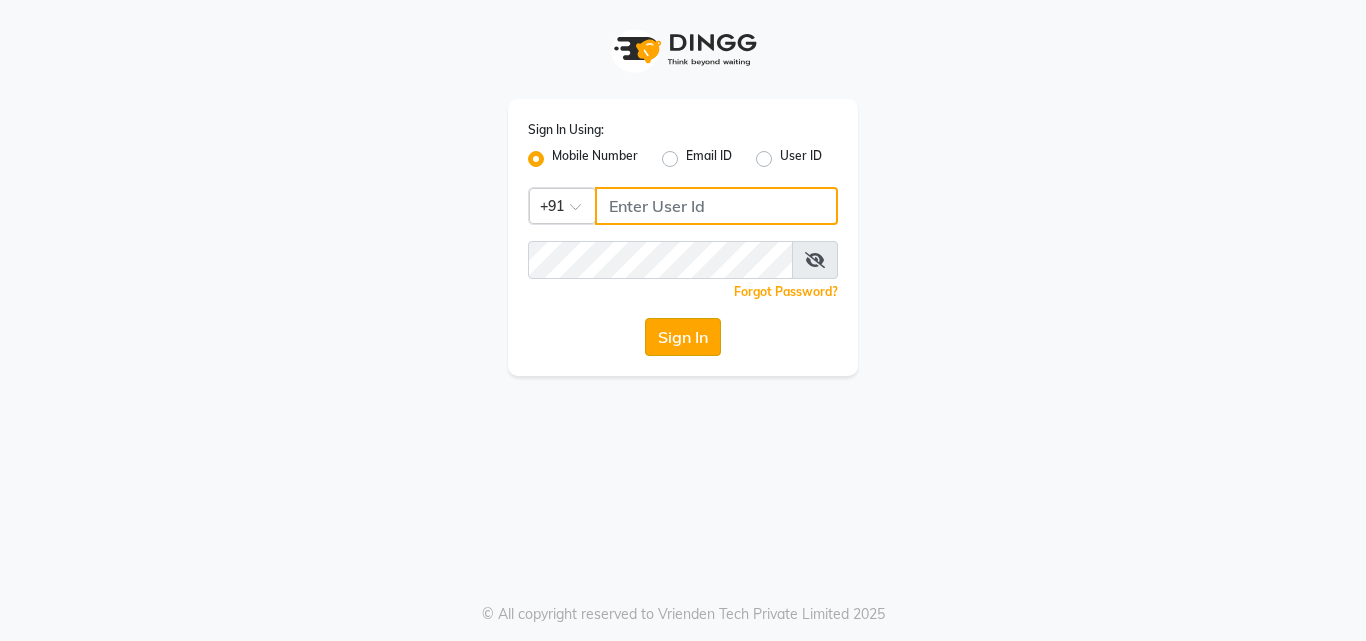 type on "[PHONE]" 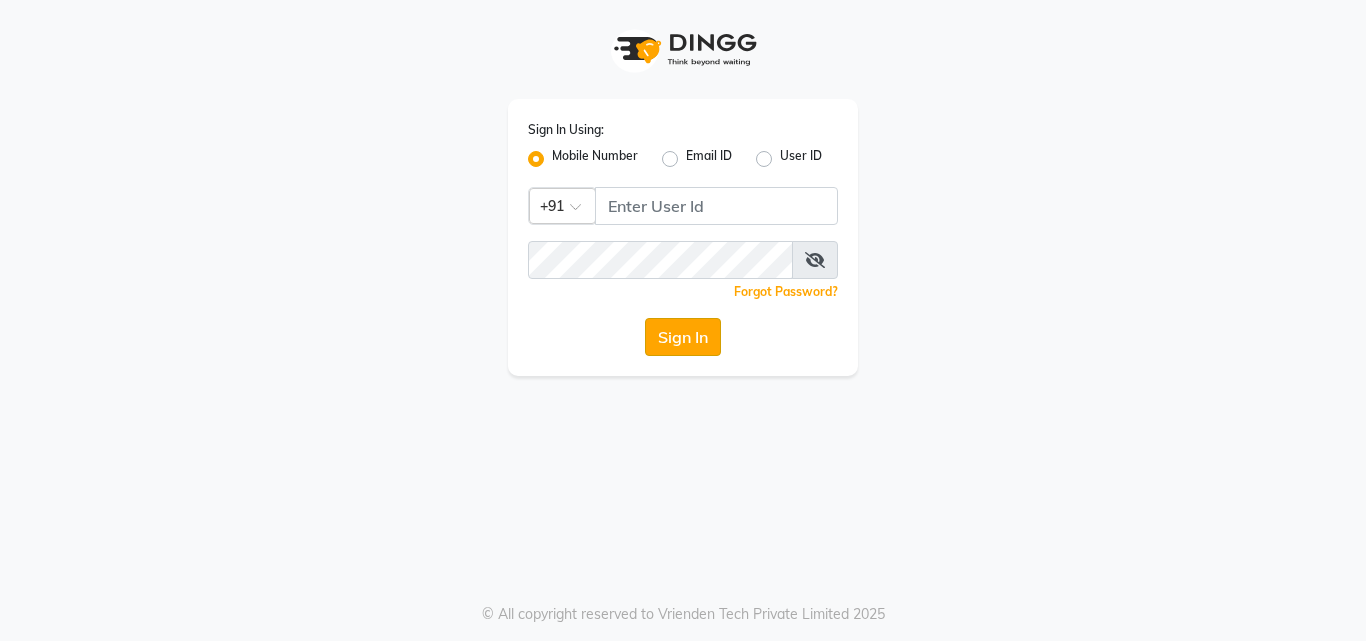 click on "Sign In" 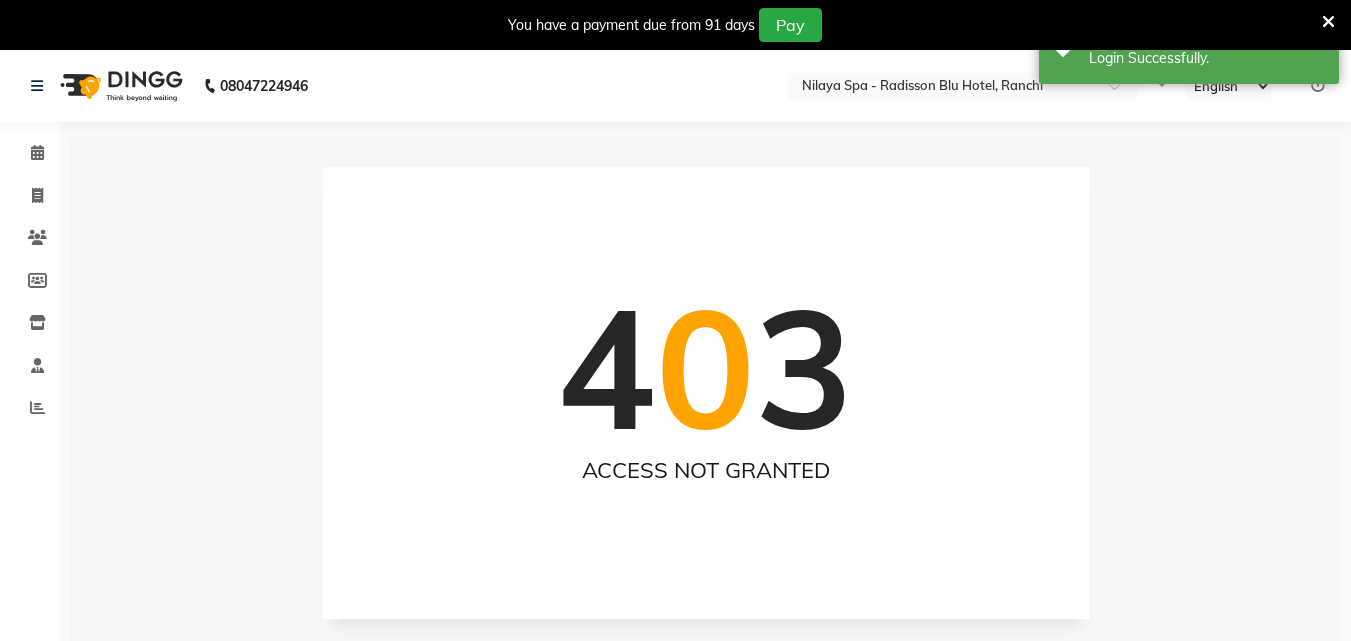 select on "en" 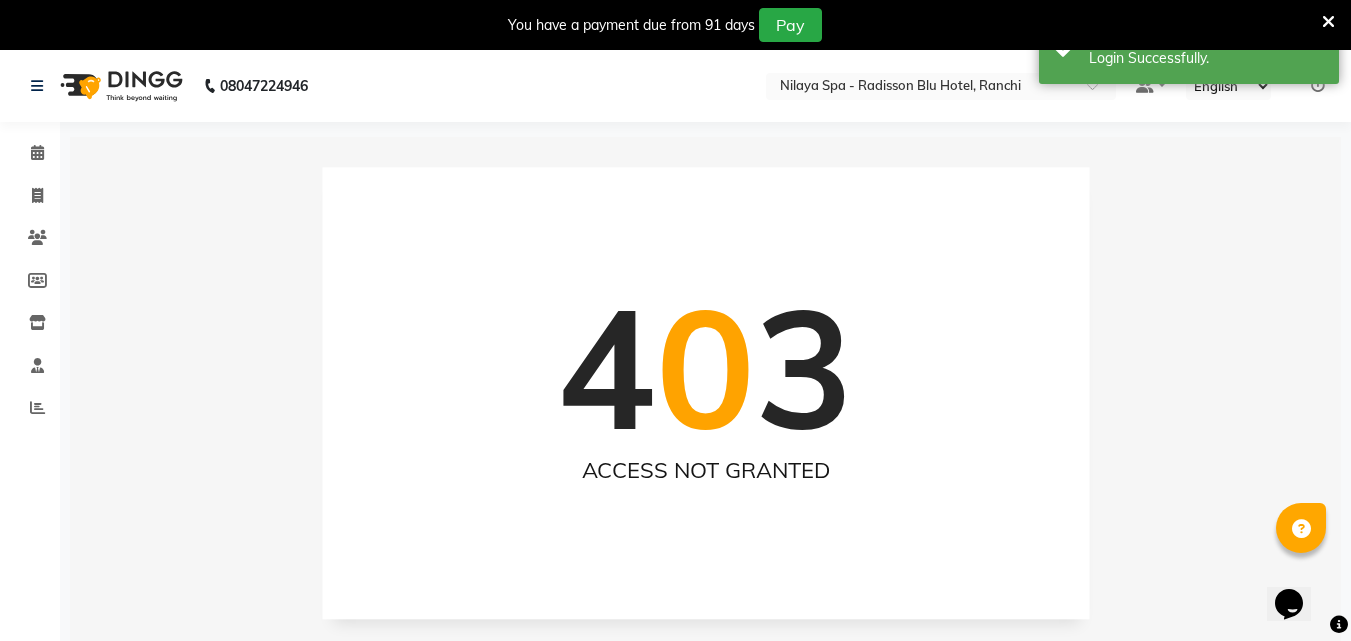 scroll, scrollTop: 0, scrollLeft: 0, axis: both 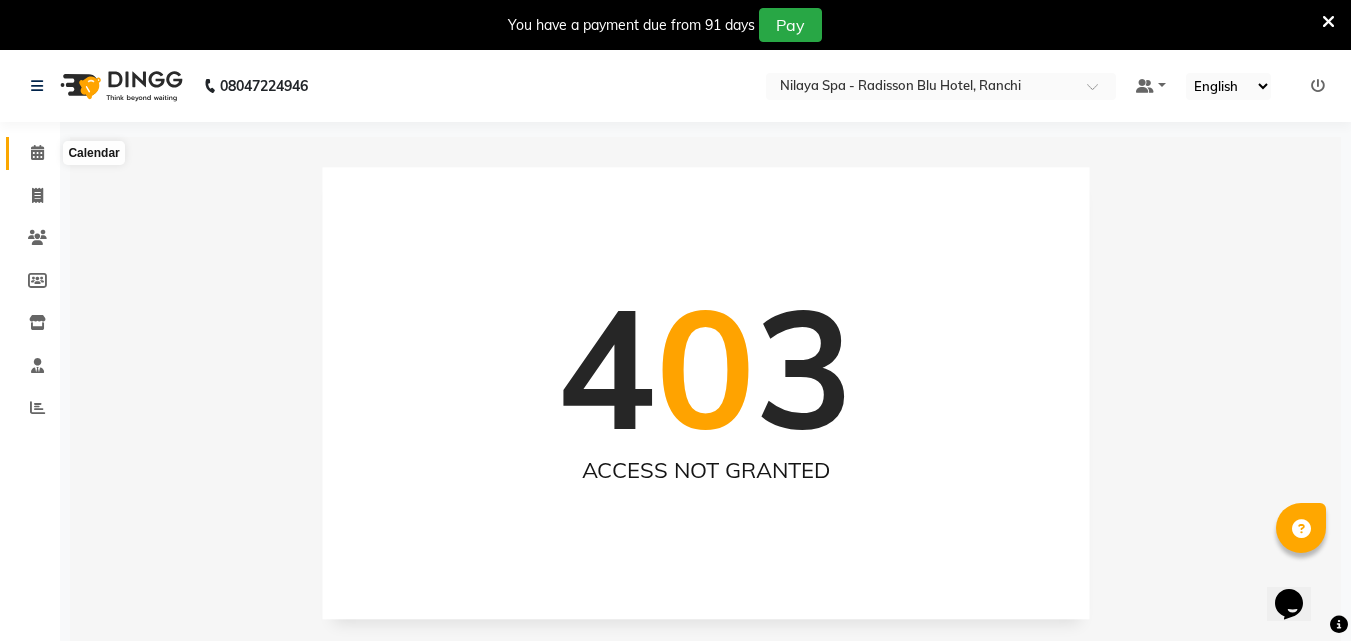 click 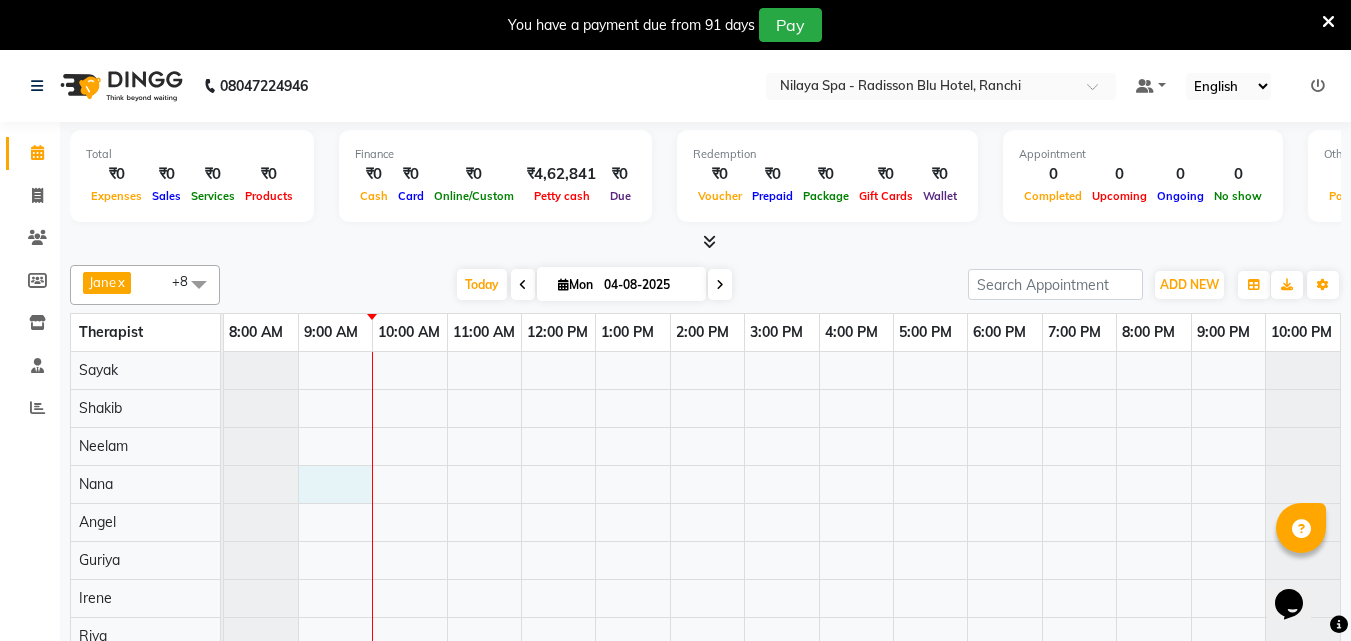click at bounding box center (782, 511) 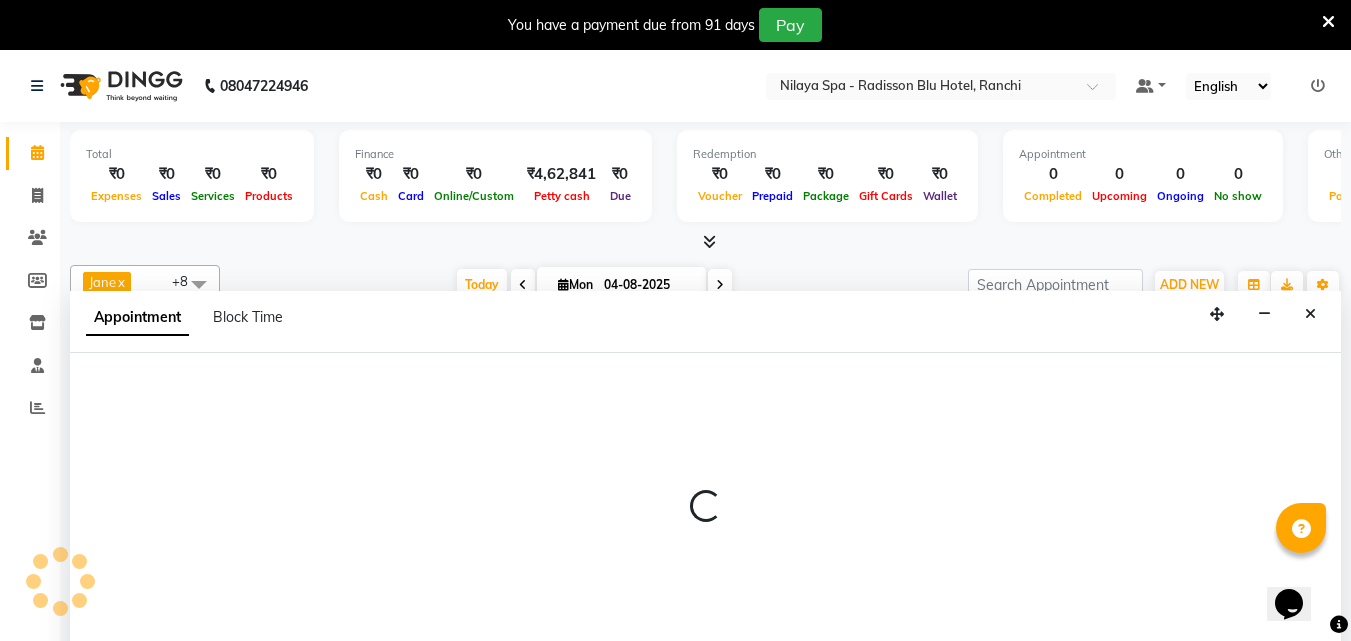 scroll, scrollTop: 50, scrollLeft: 0, axis: vertical 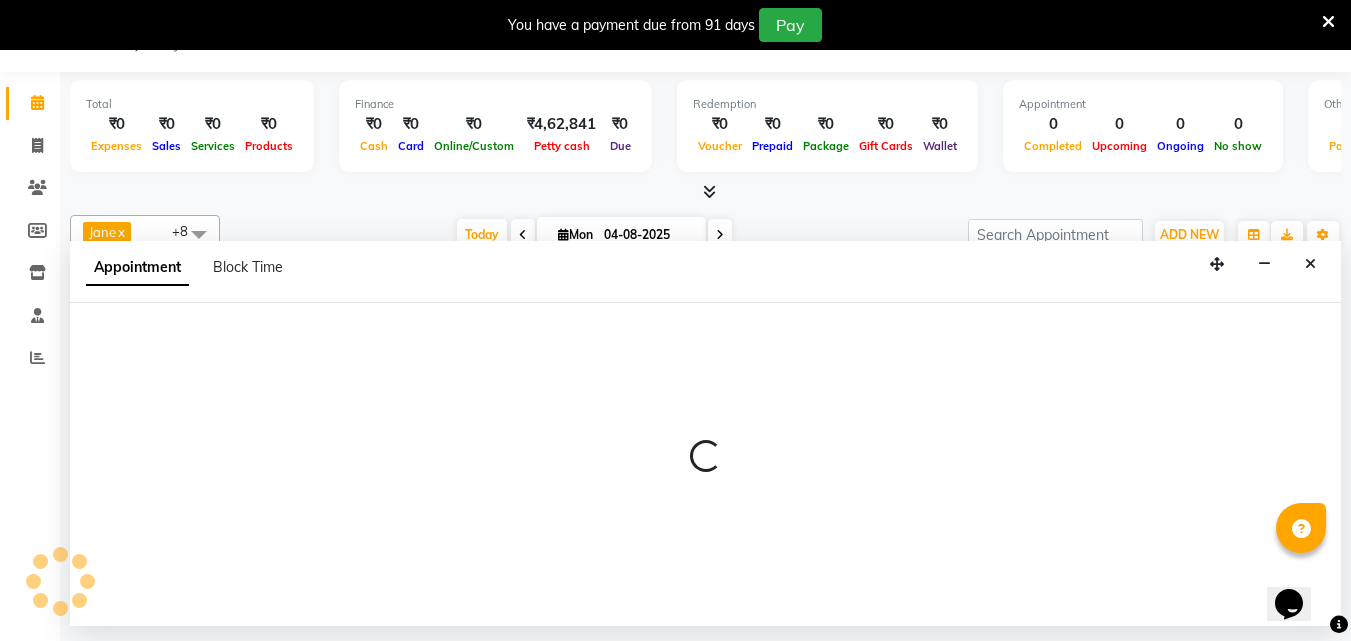 select on "78965" 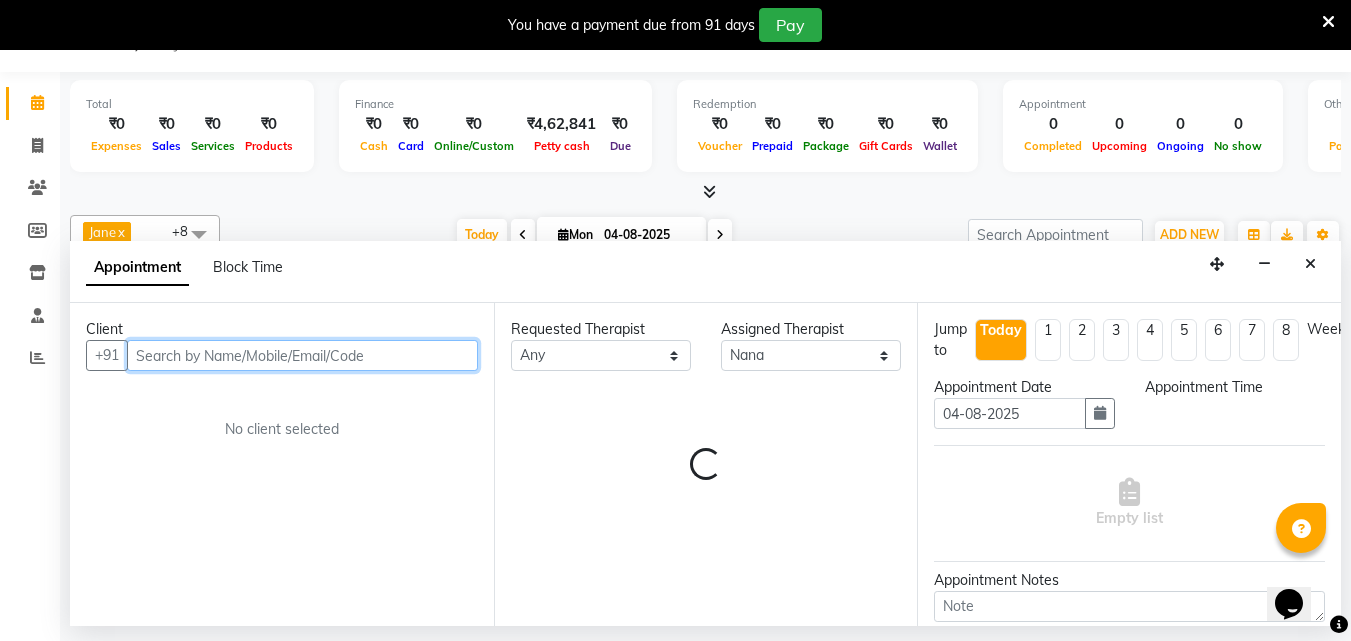 select on "540" 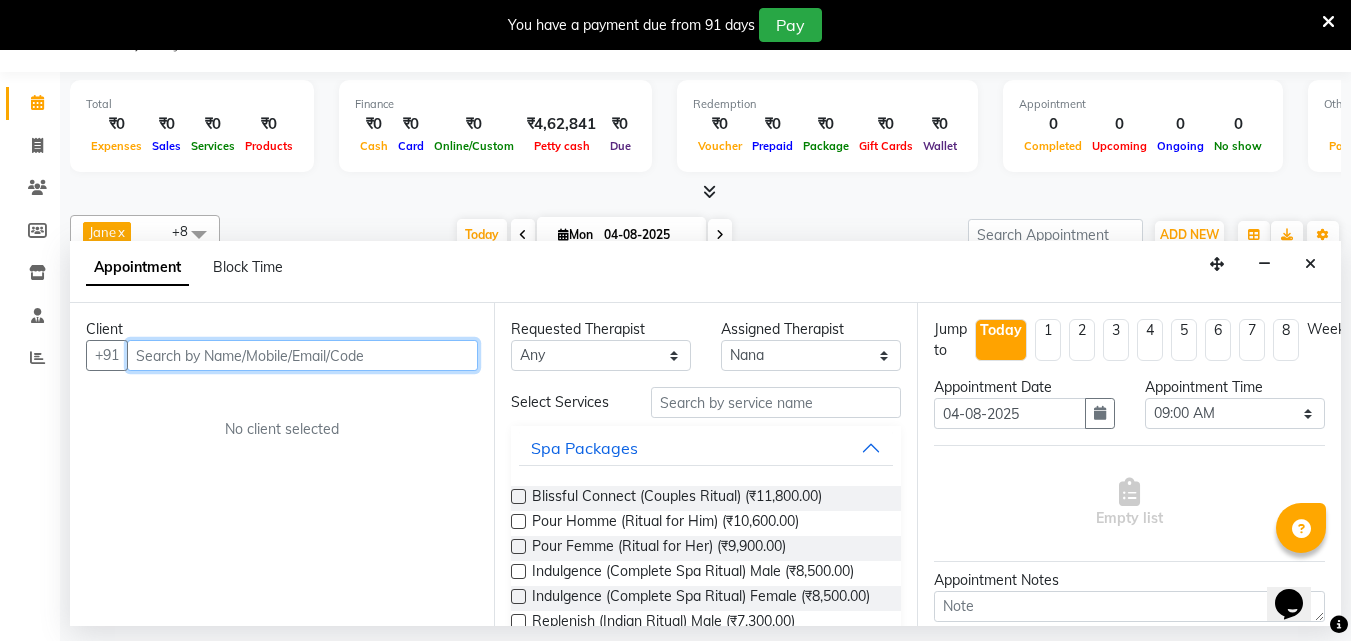 click at bounding box center (302, 355) 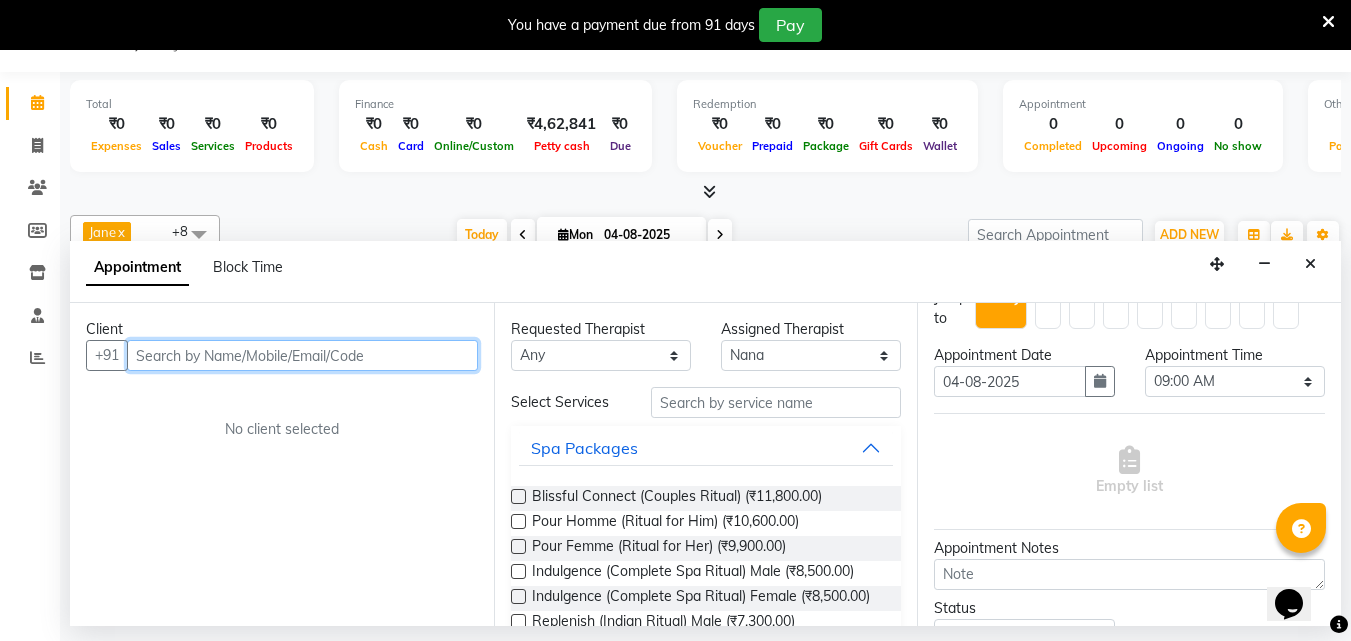scroll, scrollTop: 0, scrollLeft: 0, axis: both 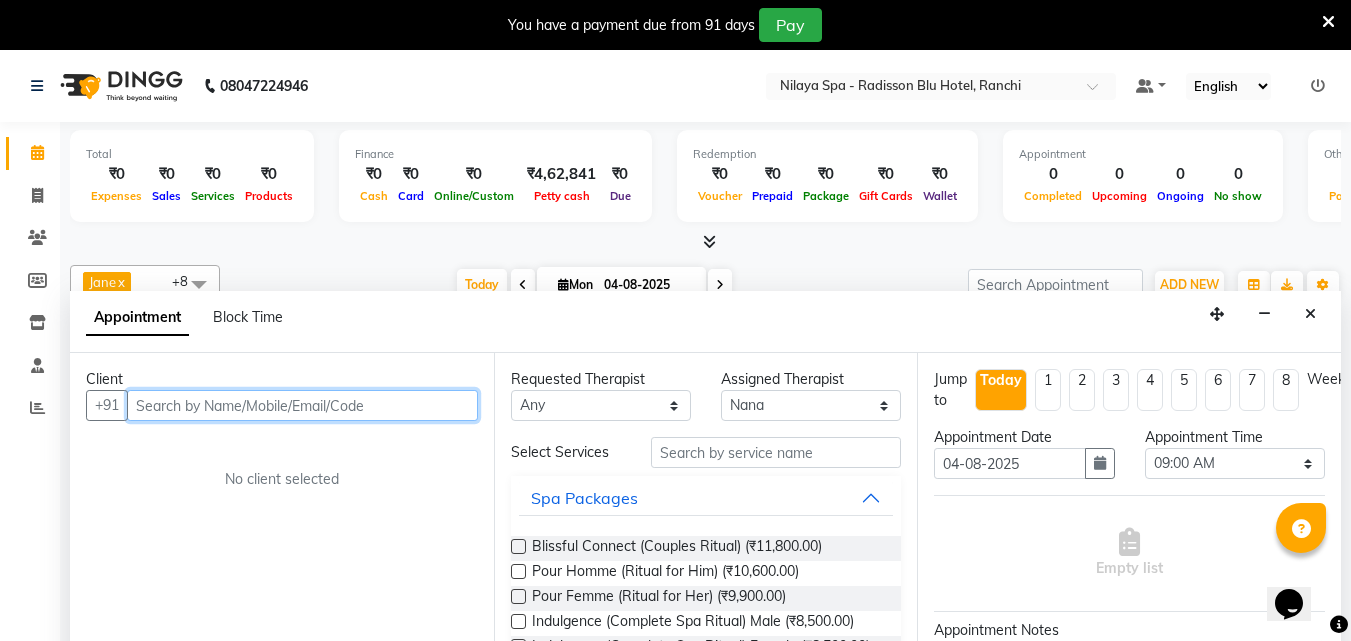 click at bounding box center (302, 405) 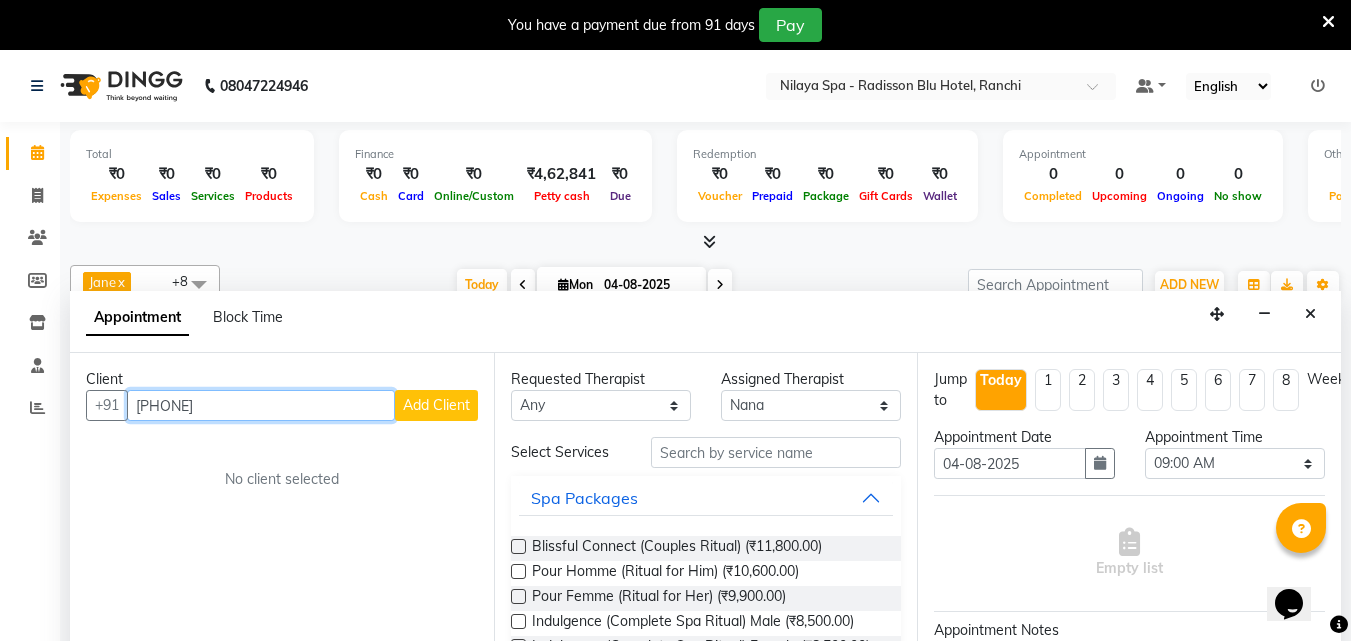 click on "[PHONE]" at bounding box center (261, 405) 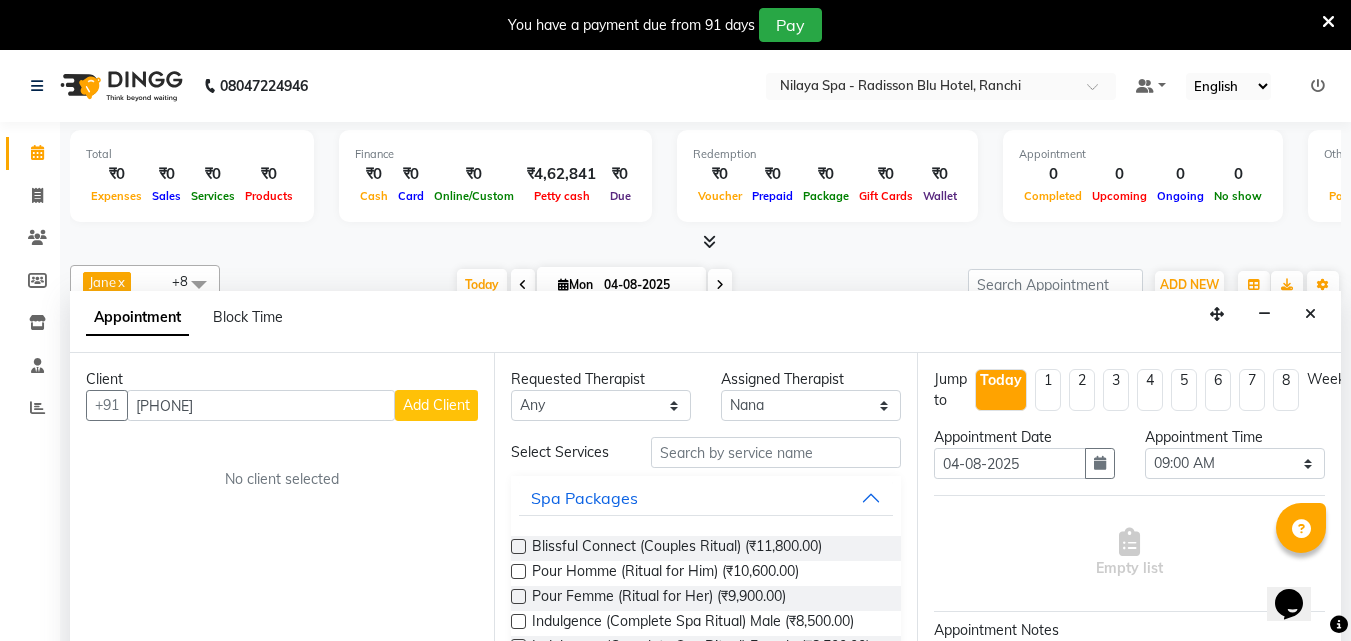 click on "Add Client" at bounding box center (436, 405) 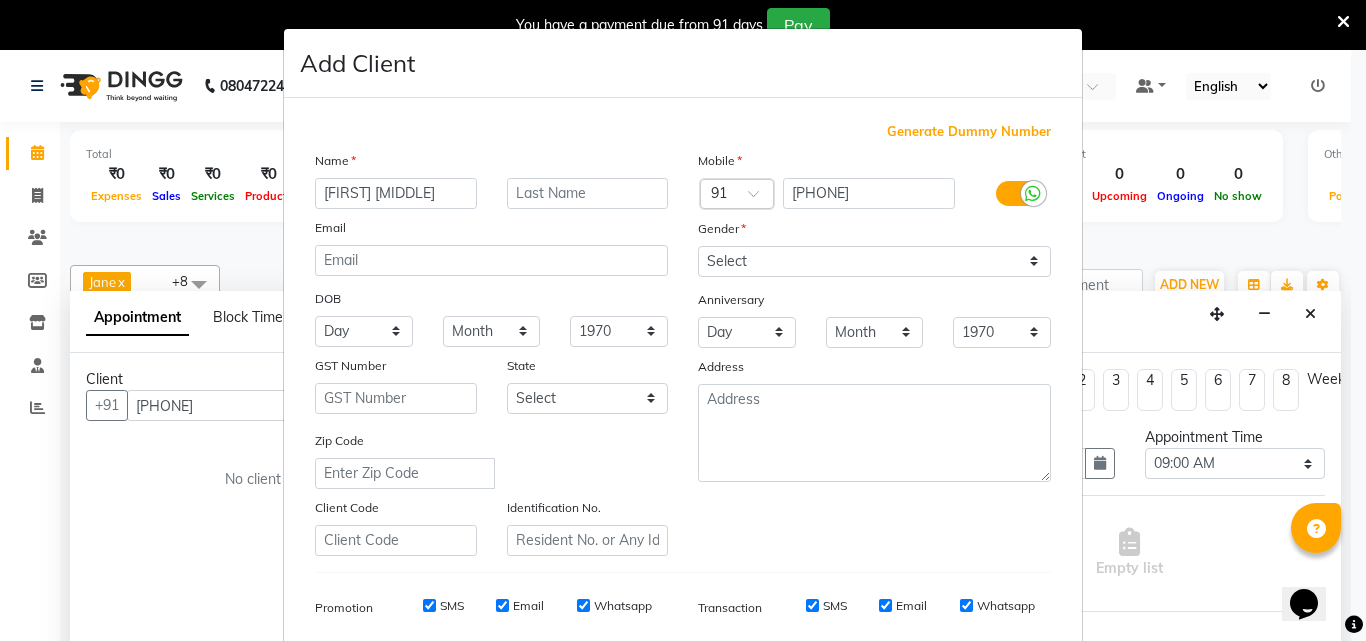 type on "[FIRST] [MIDDLE]" 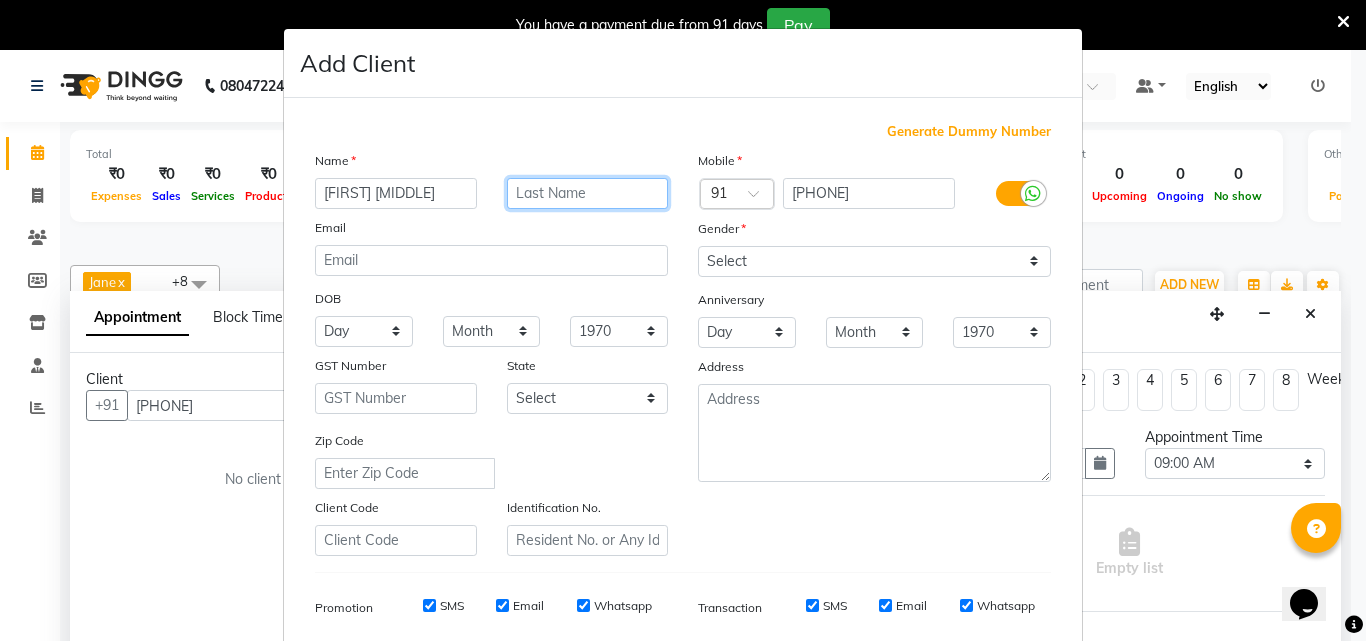 click at bounding box center (588, 193) 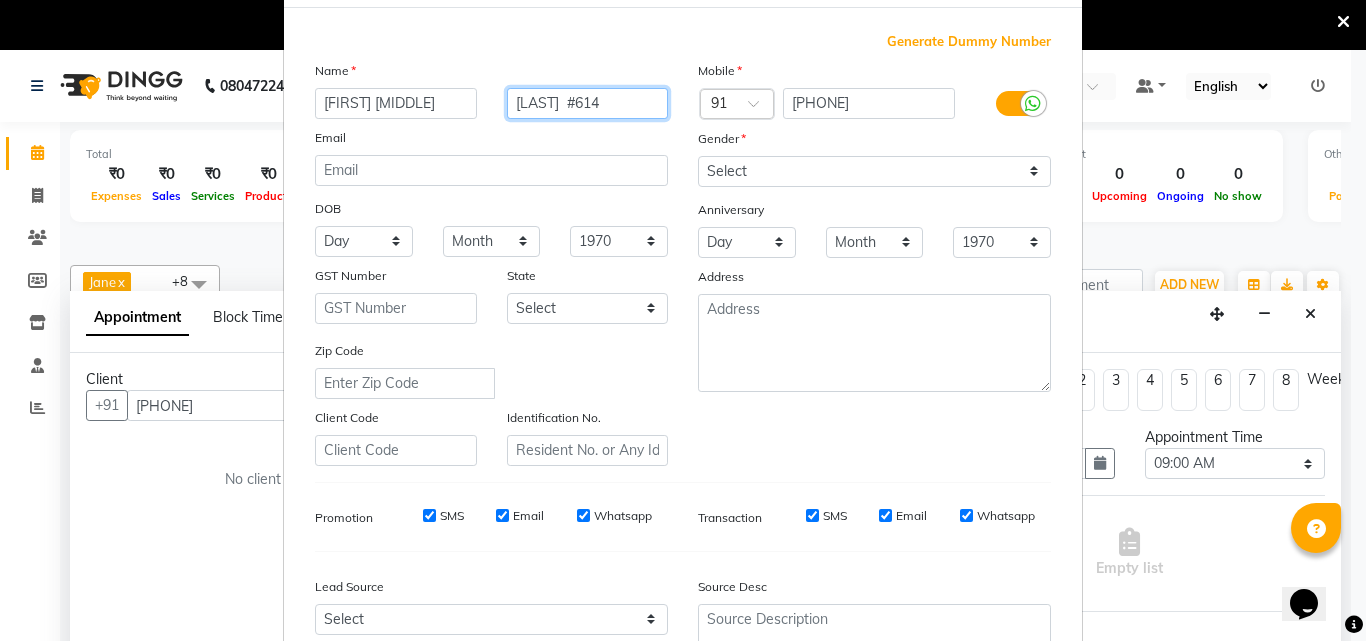 scroll, scrollTop: 282, scrollLeft: 0, axis: vertical 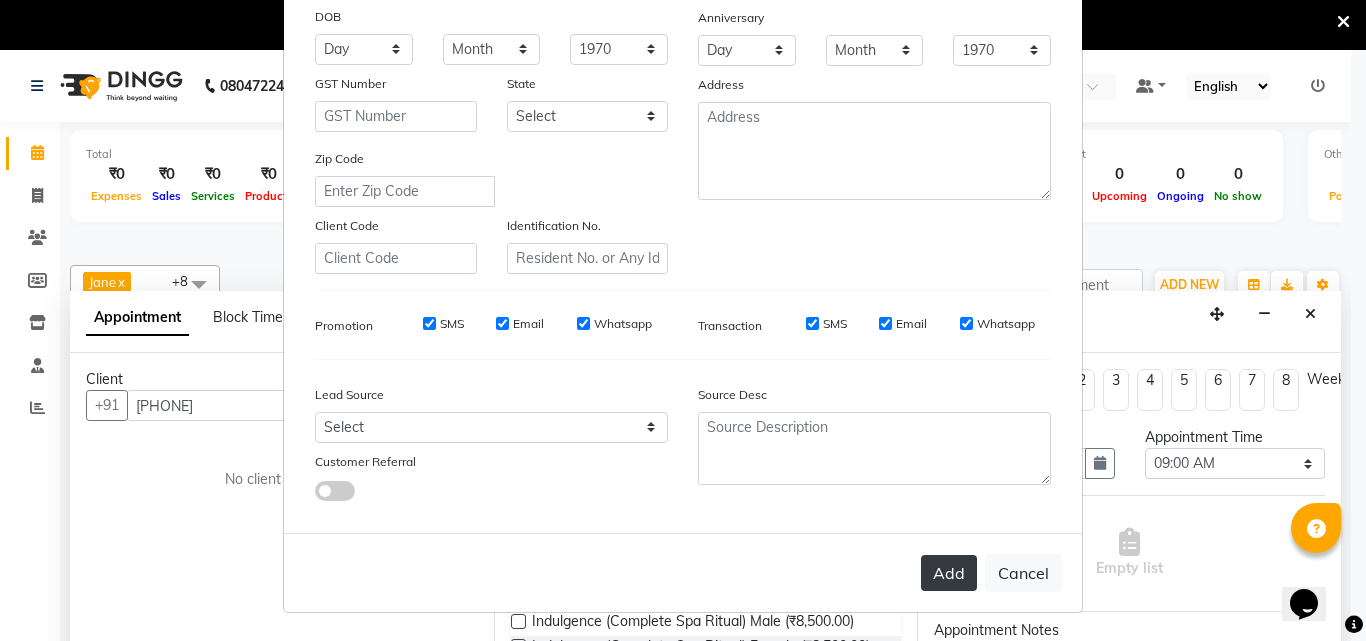 type on "[LAST]  #614" 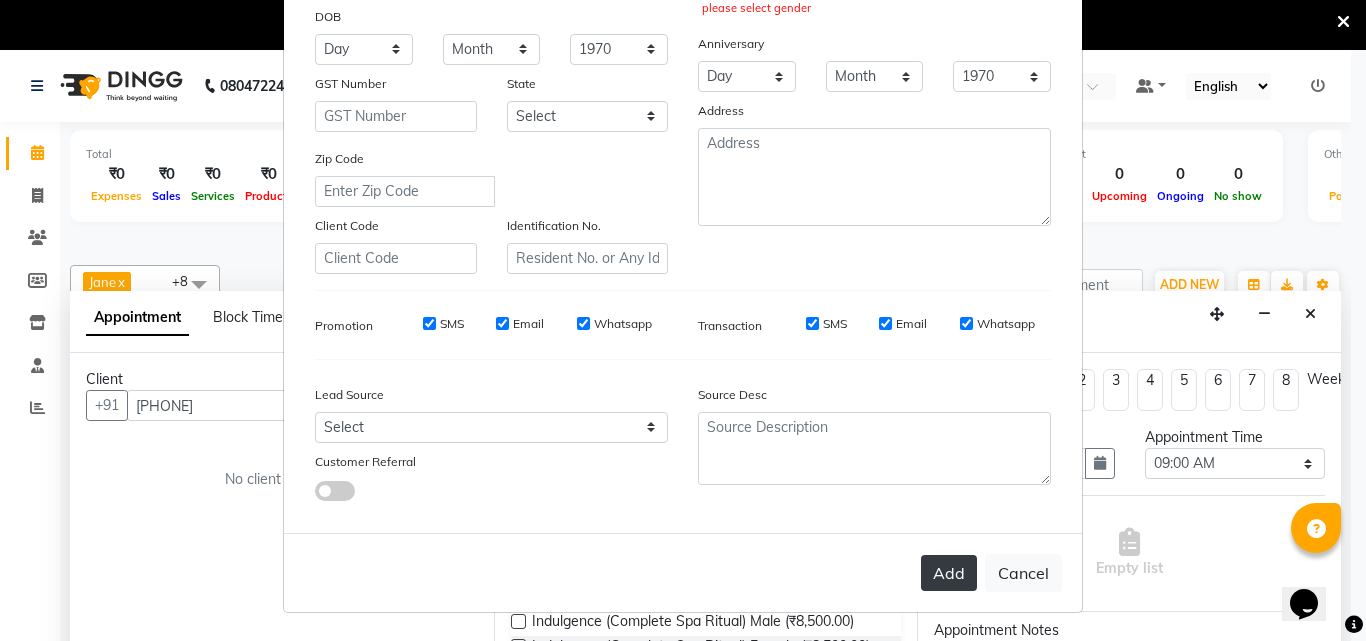 scroll, scrollTop: 0, scrollLeft: 0, axis: both 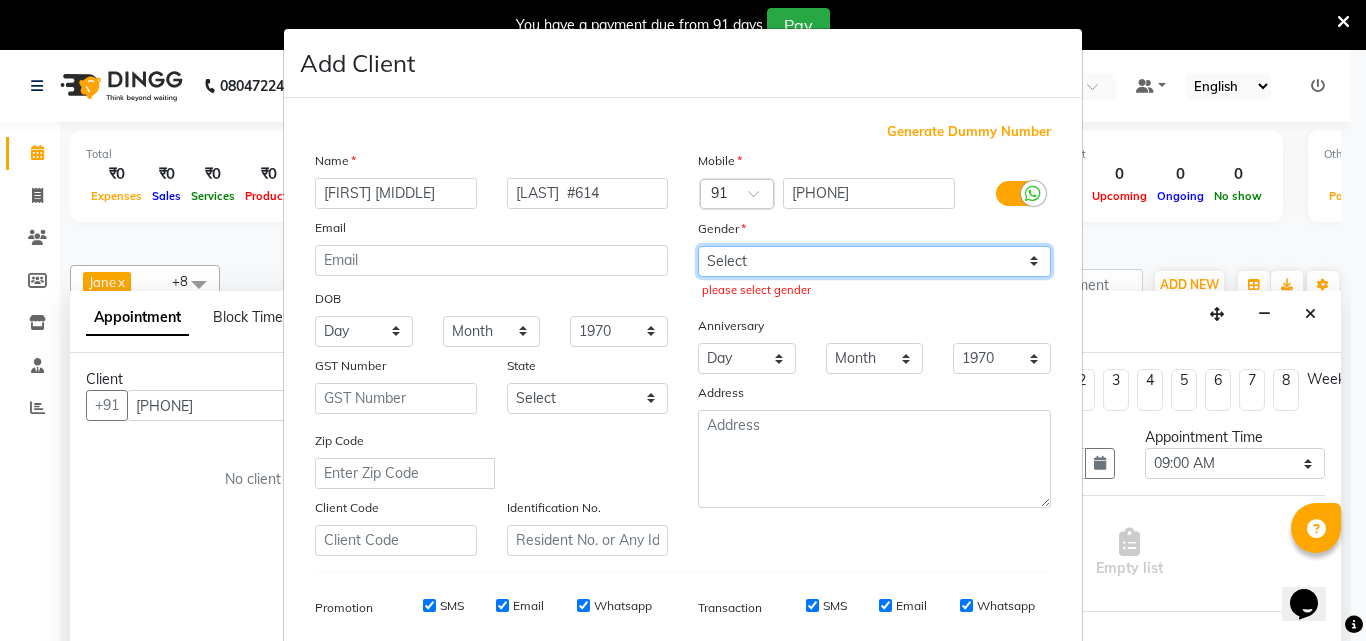 click on "Select Male Female Other Prefer Not To Say" at bounding box center [874, 261] 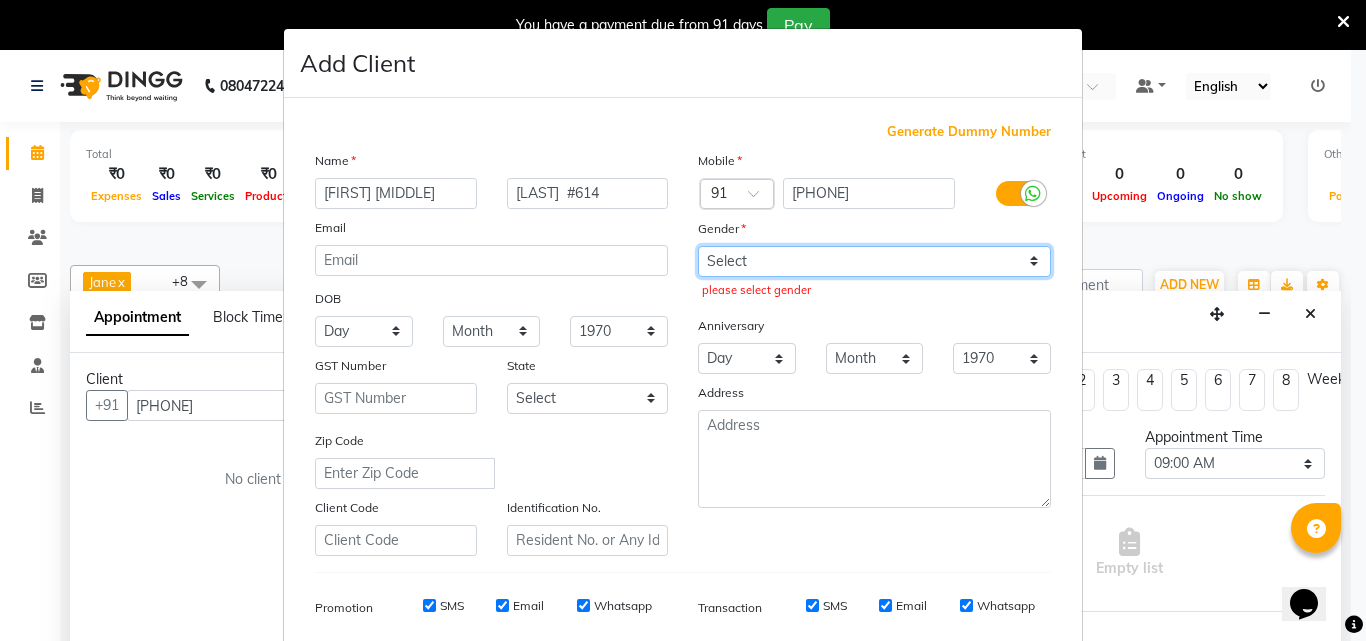 select on "male" 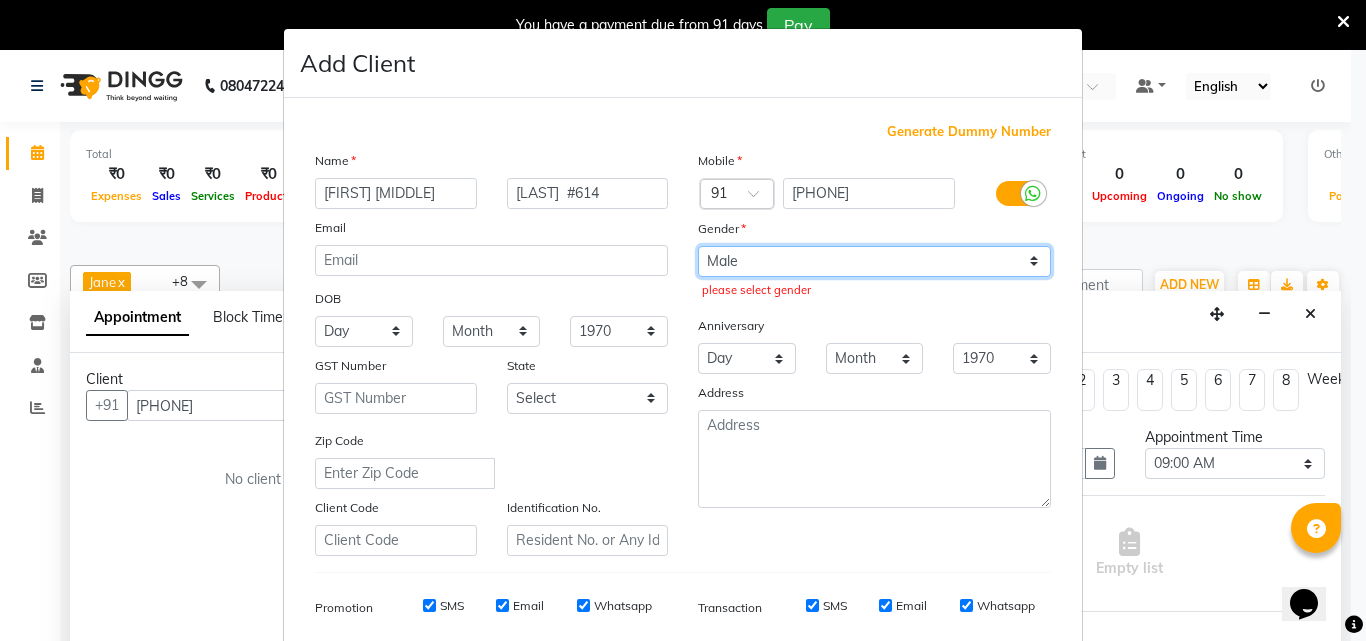 click on "Select Male Female Other Prefer Not To Say" at bounding box center (874, 261) 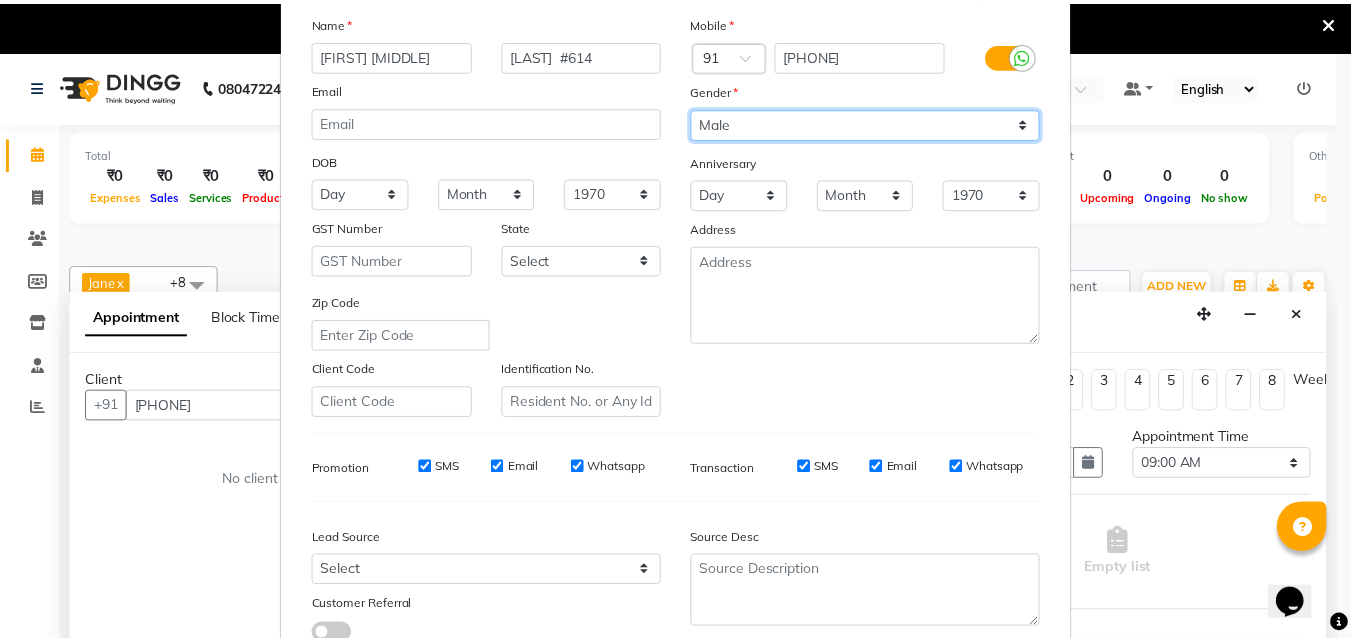 scroll, scrollTop: 282, scrollLeft: 0, axis: vertical 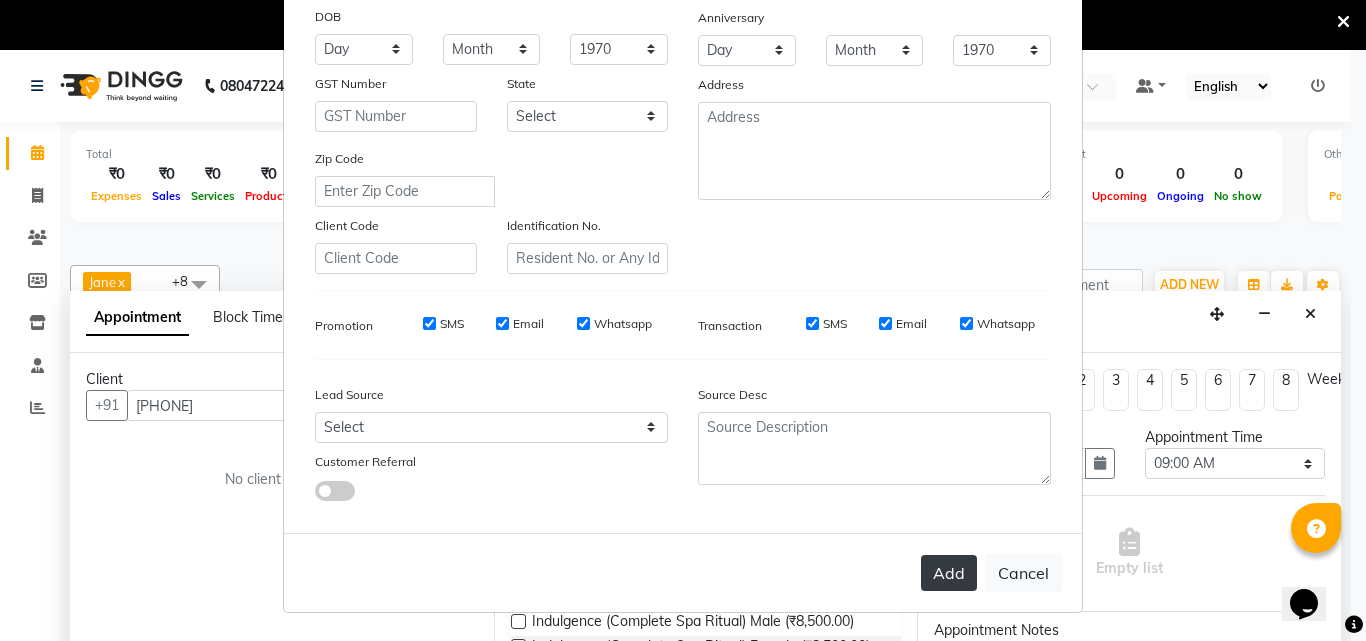 click on "Add" at bounding box center [949, 573] 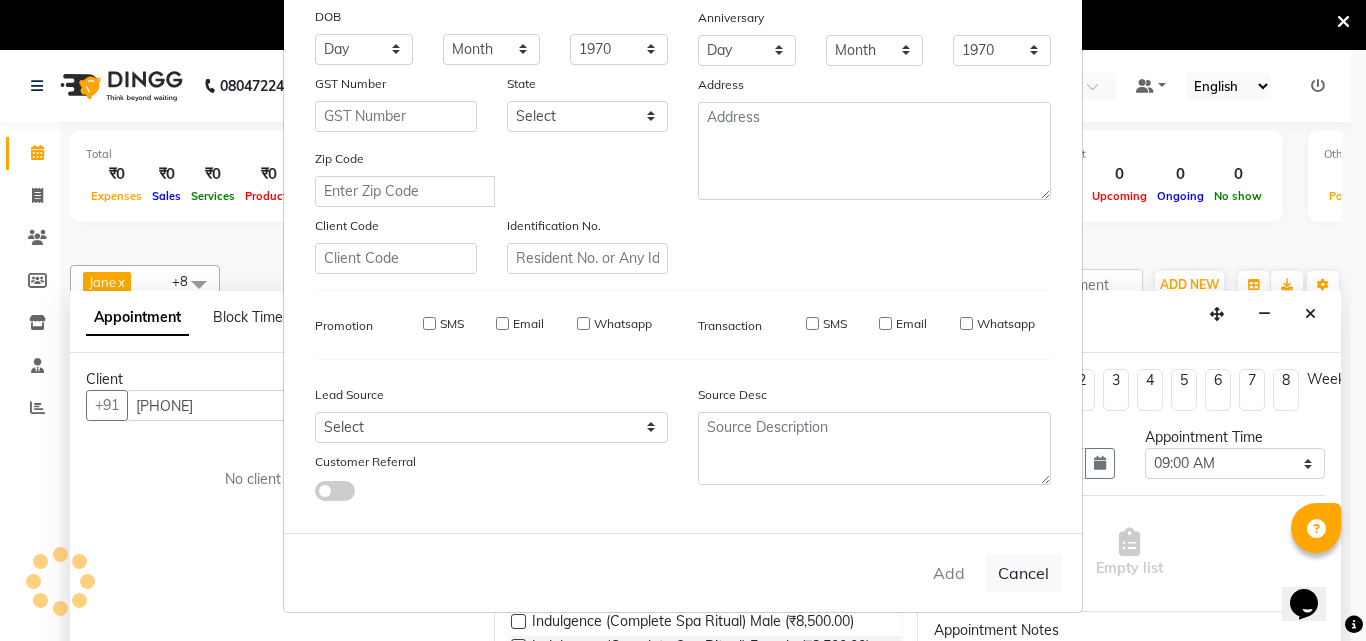 type on "80******45" 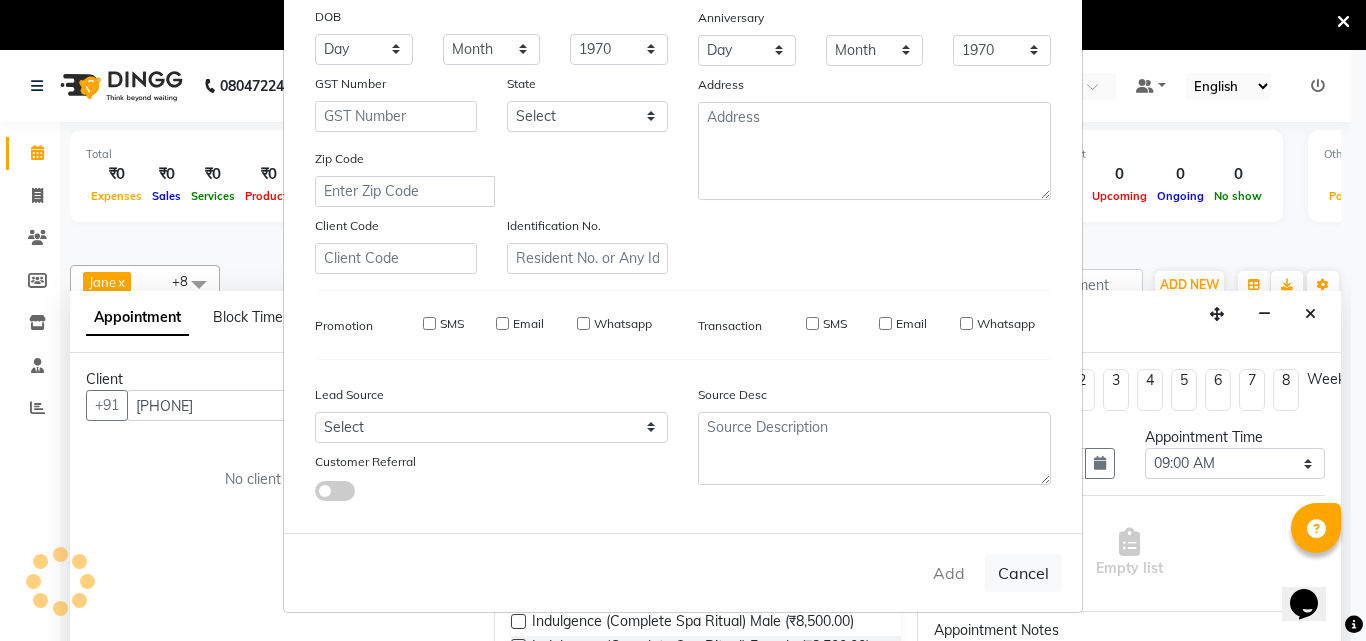 type 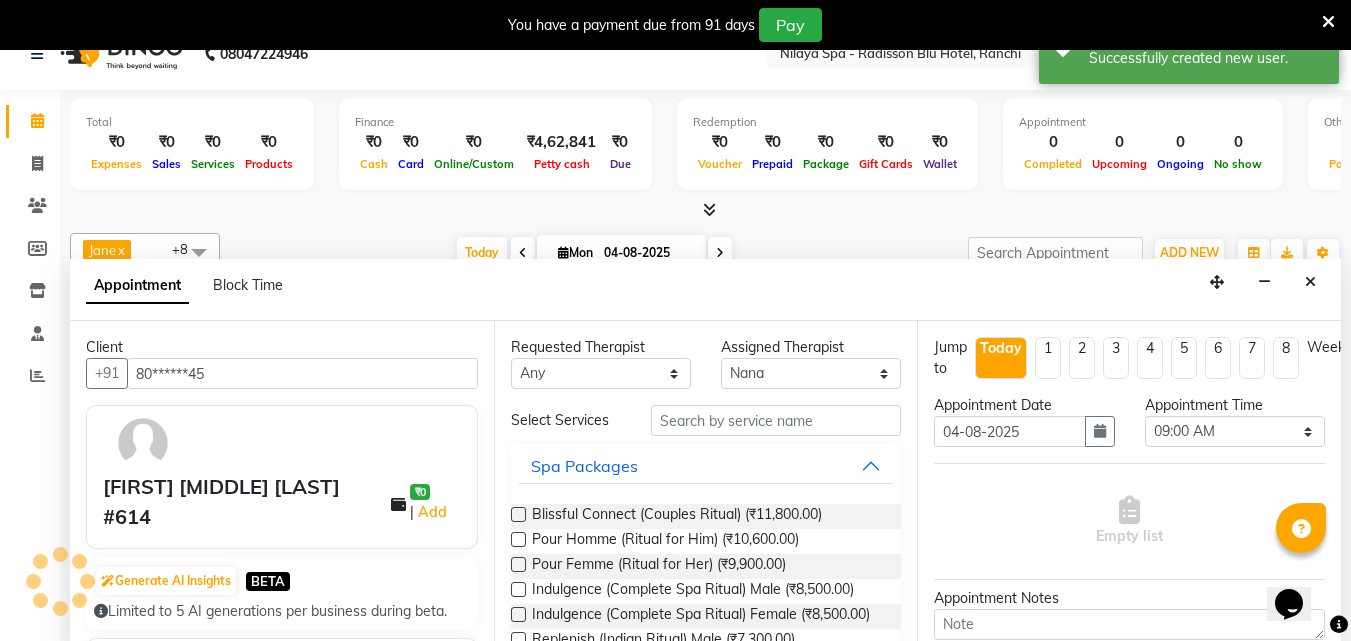 scroll, scrollTop: 50, scrollLeft: 0, axis: vertical 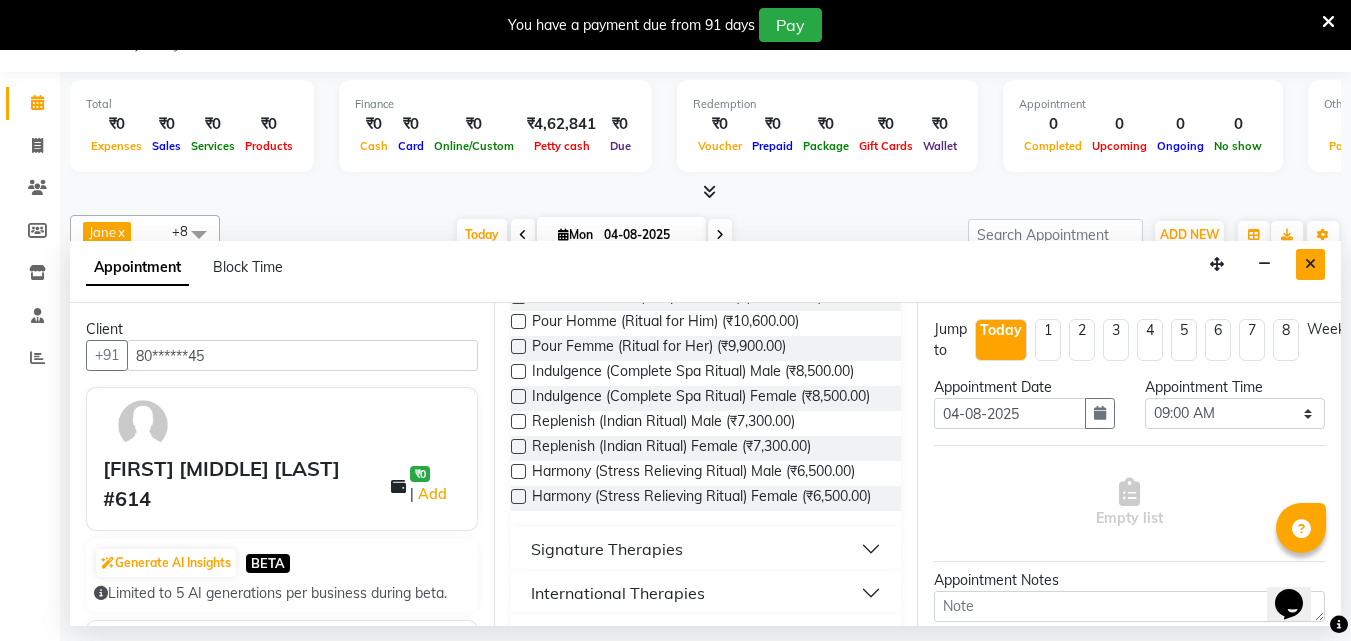 click at bounding box center [1310, 264] 